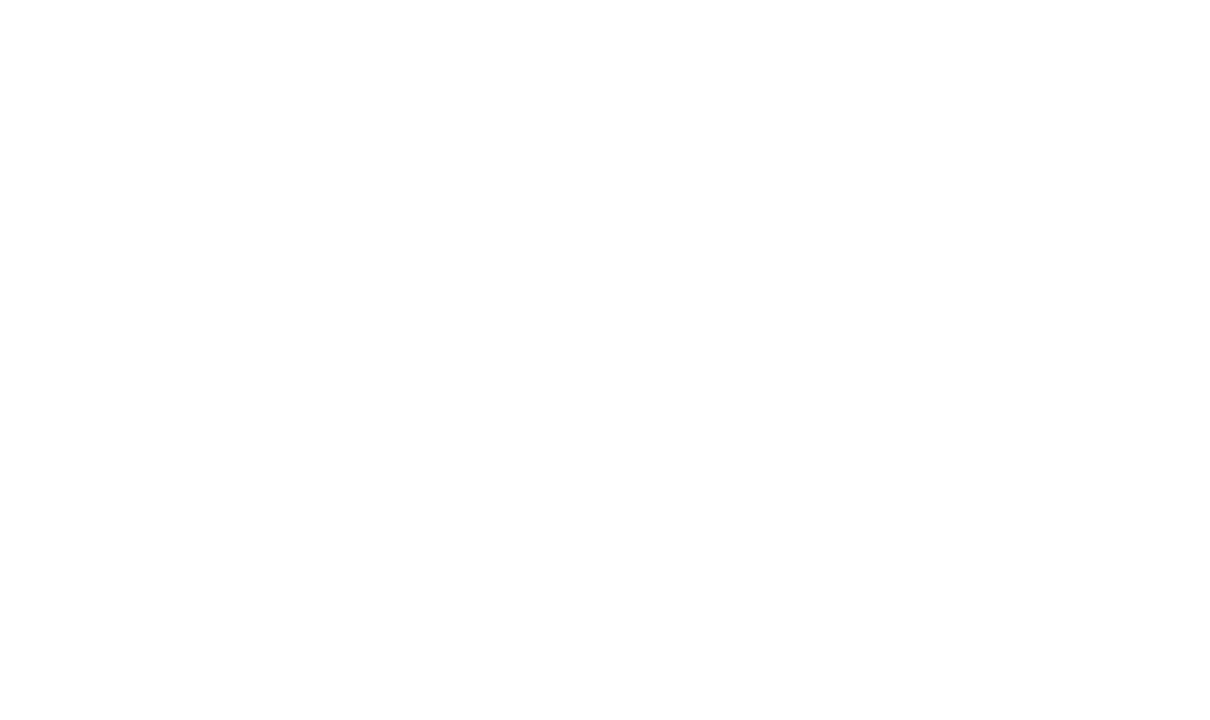 scroll, scrollTop: 0, scrollLeft: 0, axis: both 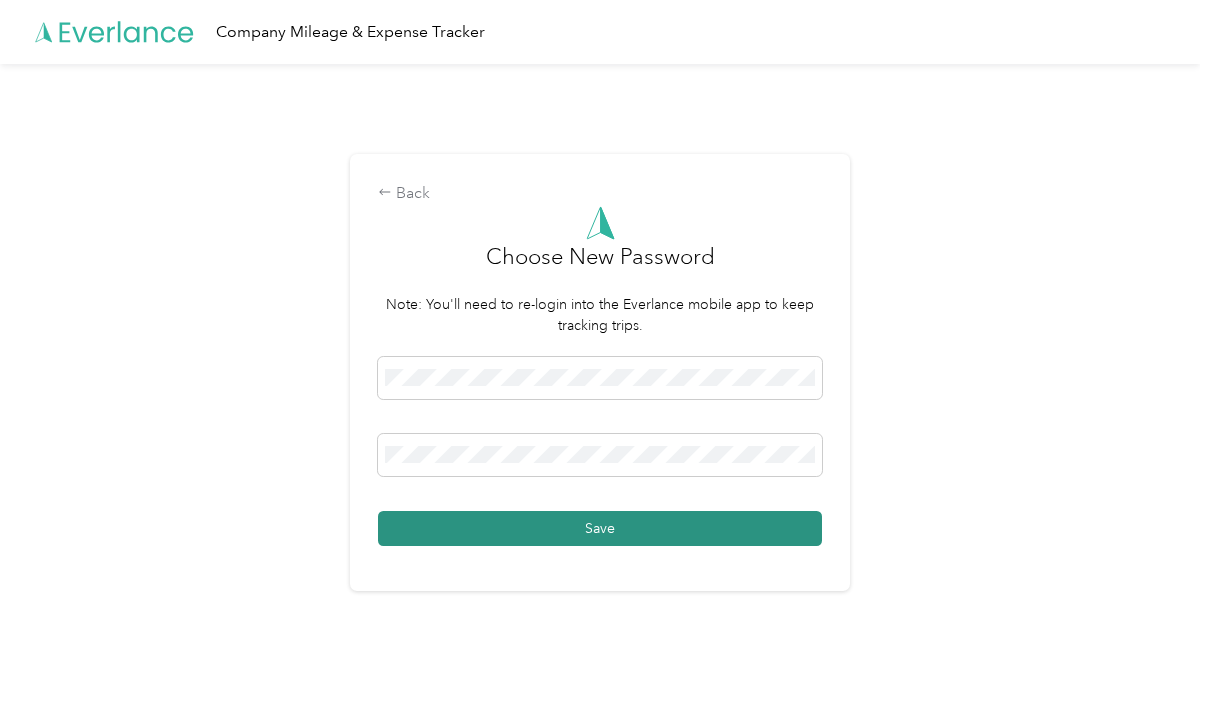 click on "Save" at bounding box center (600, 528) 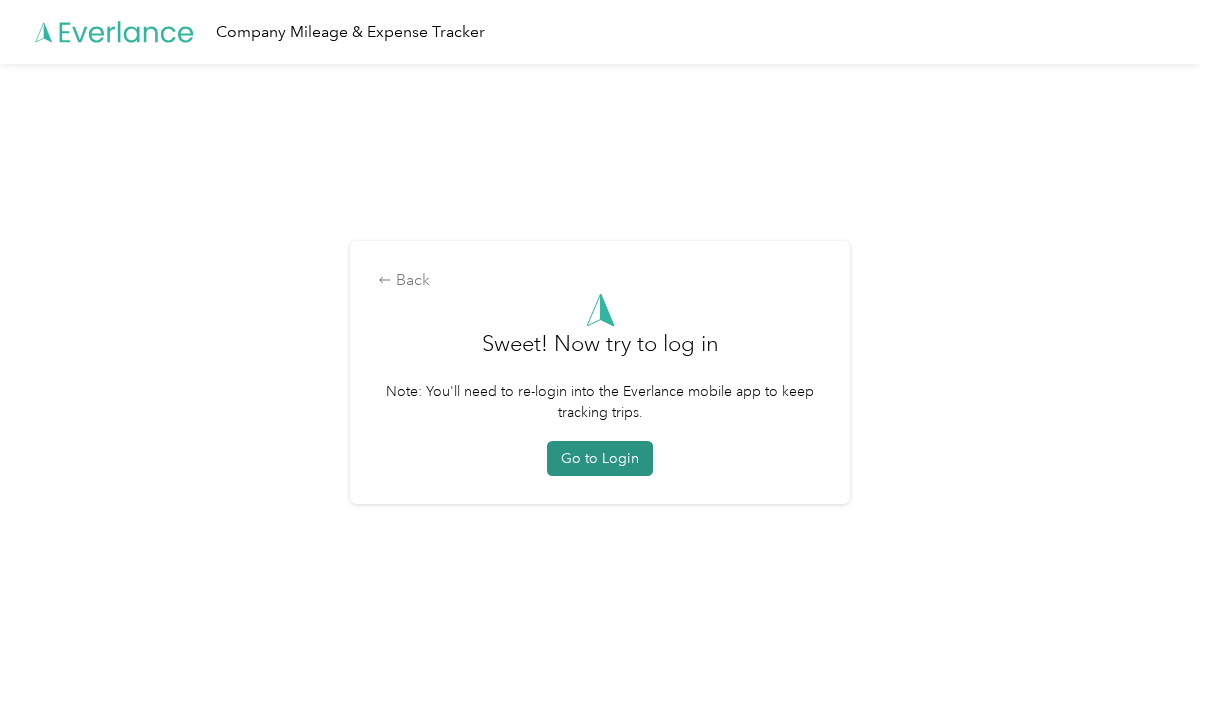 click on "Go to Login" at bounding box center [600, 458] 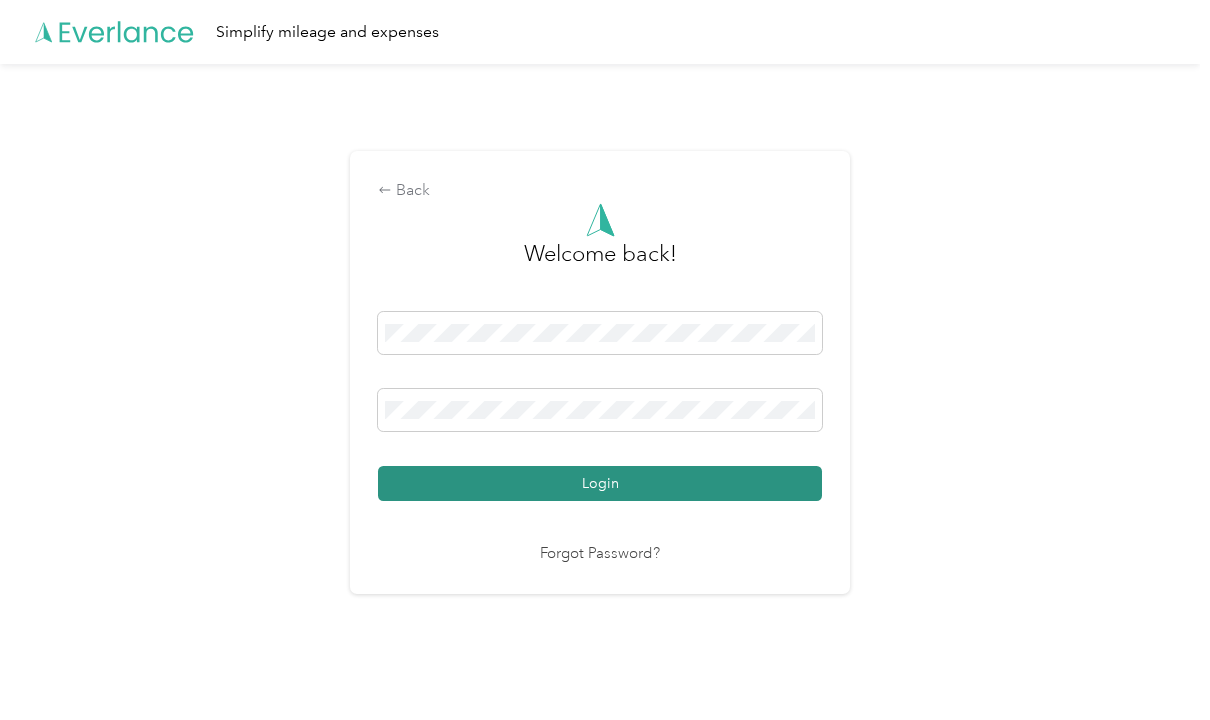 click on "Login" at bounding box center (600, 483) 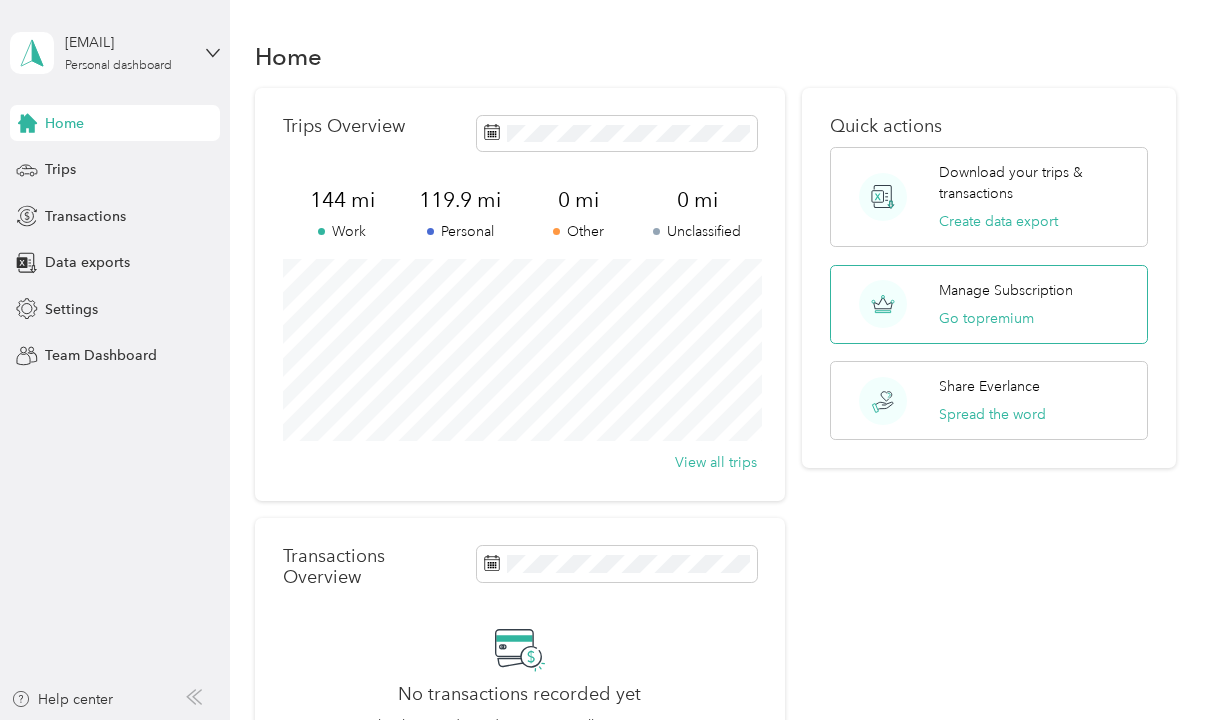 click on "Manage Subscription" at bounding box center [1006, 290] 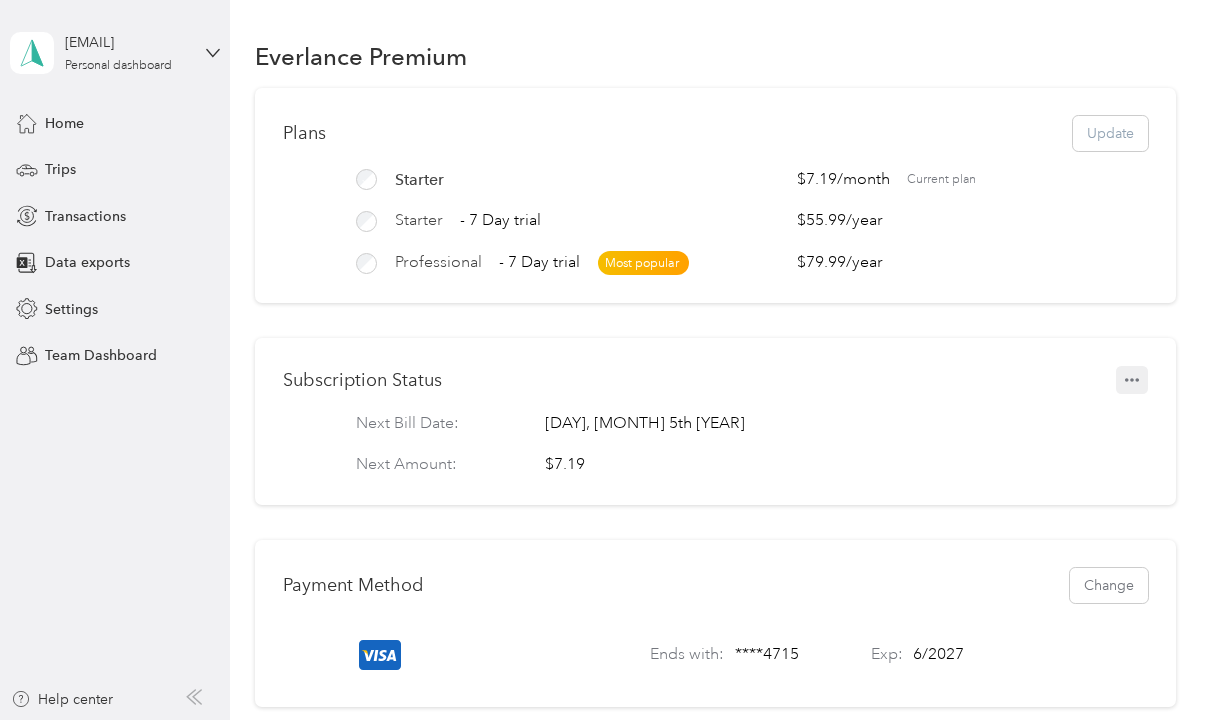 click 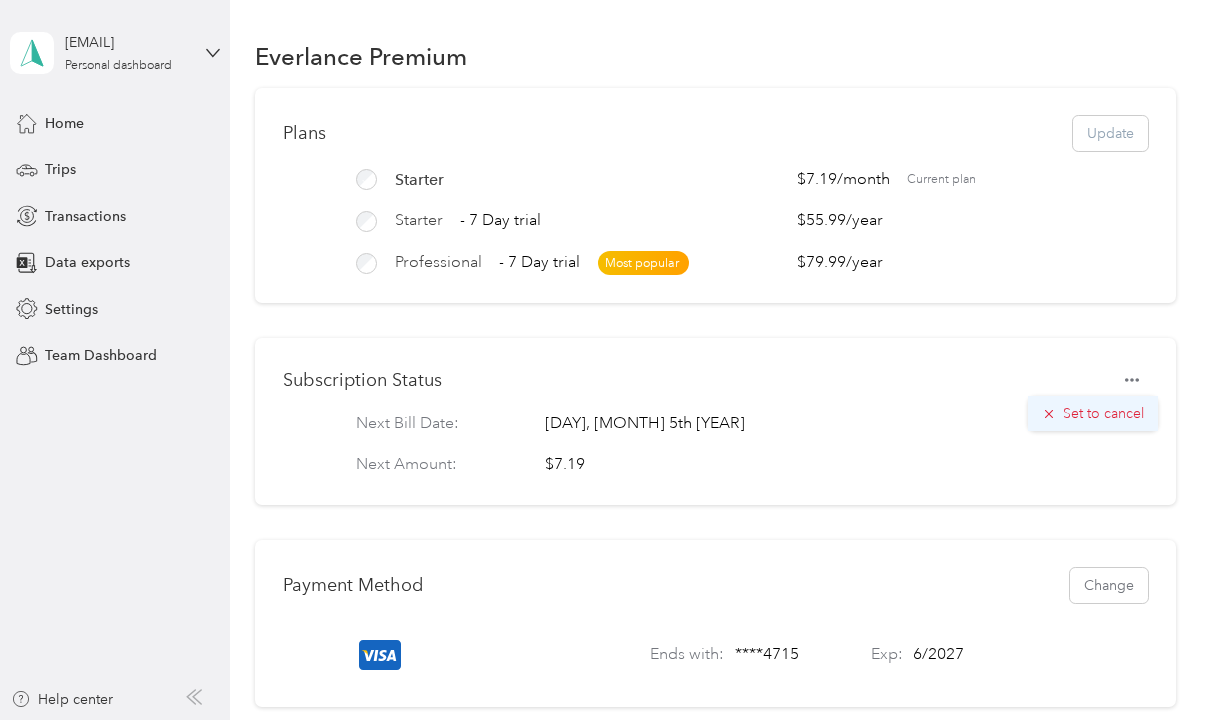 click on "Set to cancel" at bounding box center [1103, 413] 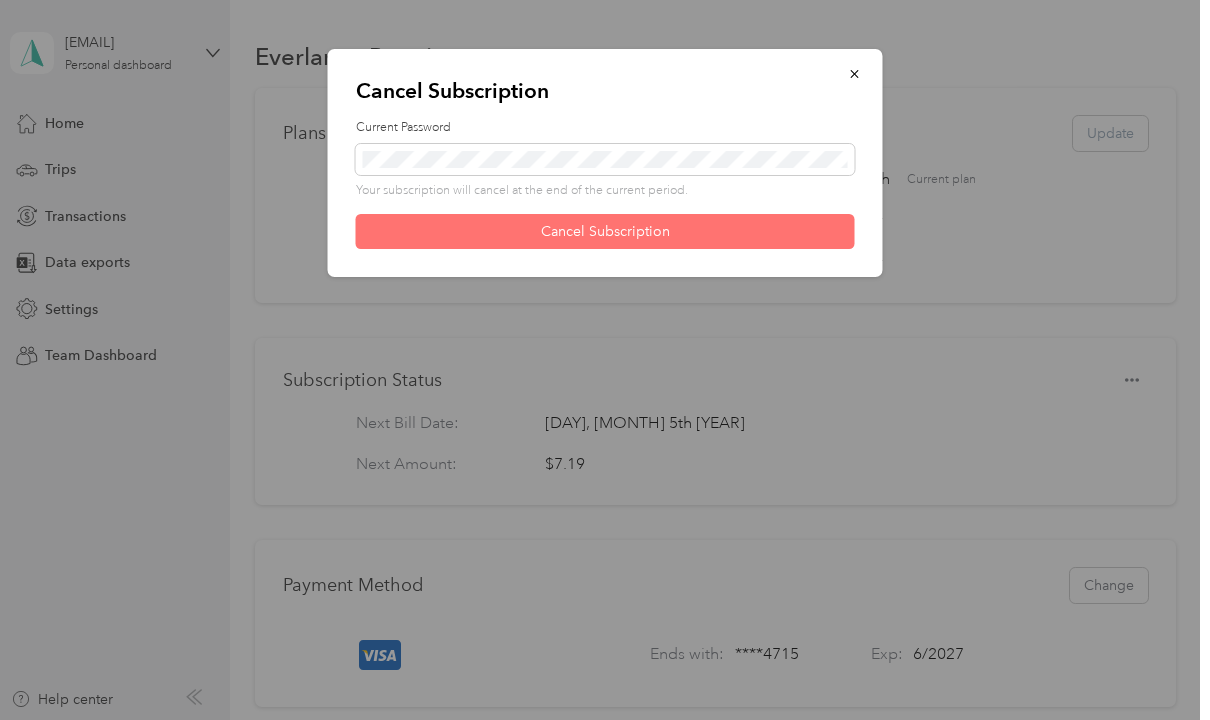 click on "Cancel Subscription" at bounding box center [605, 231] 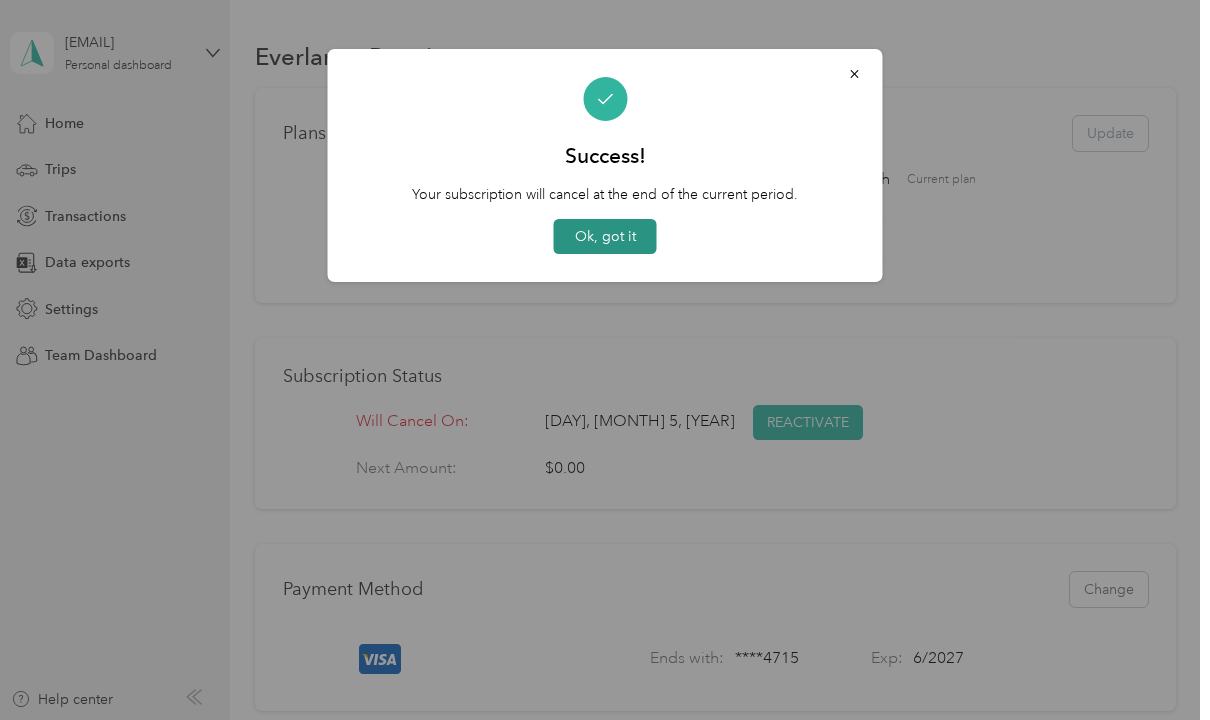 click on "Ok, got it" at bounding box center [605, 236] 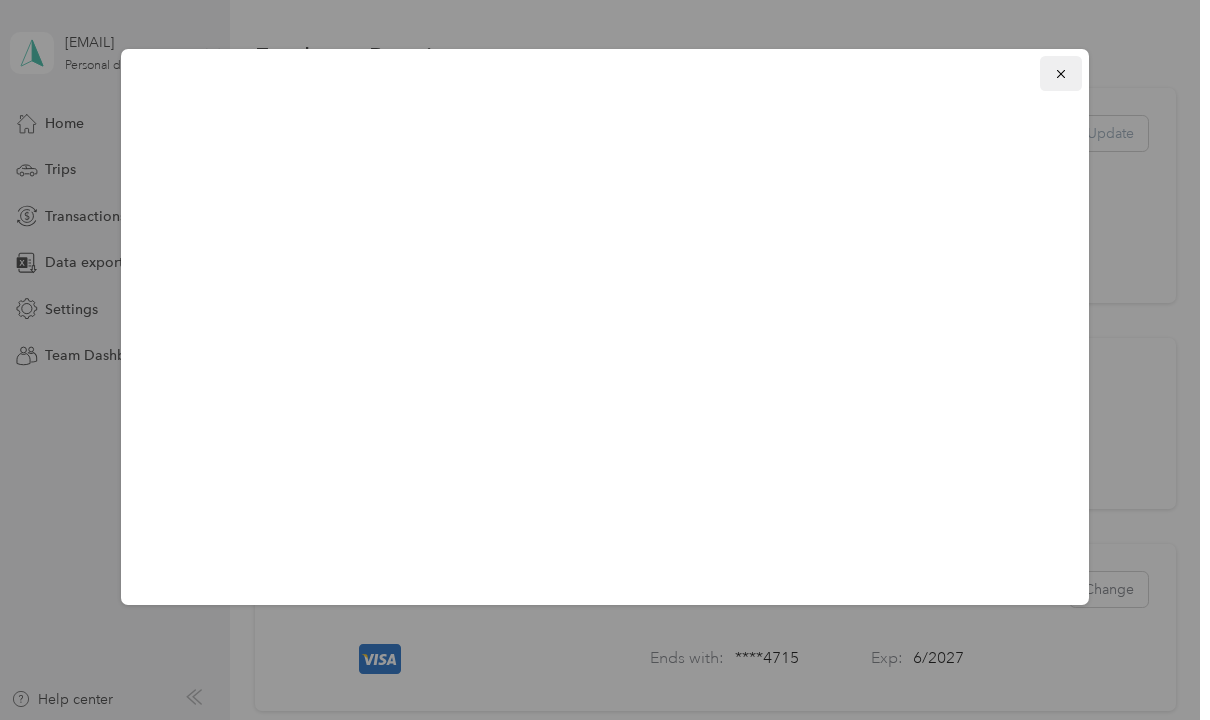 click 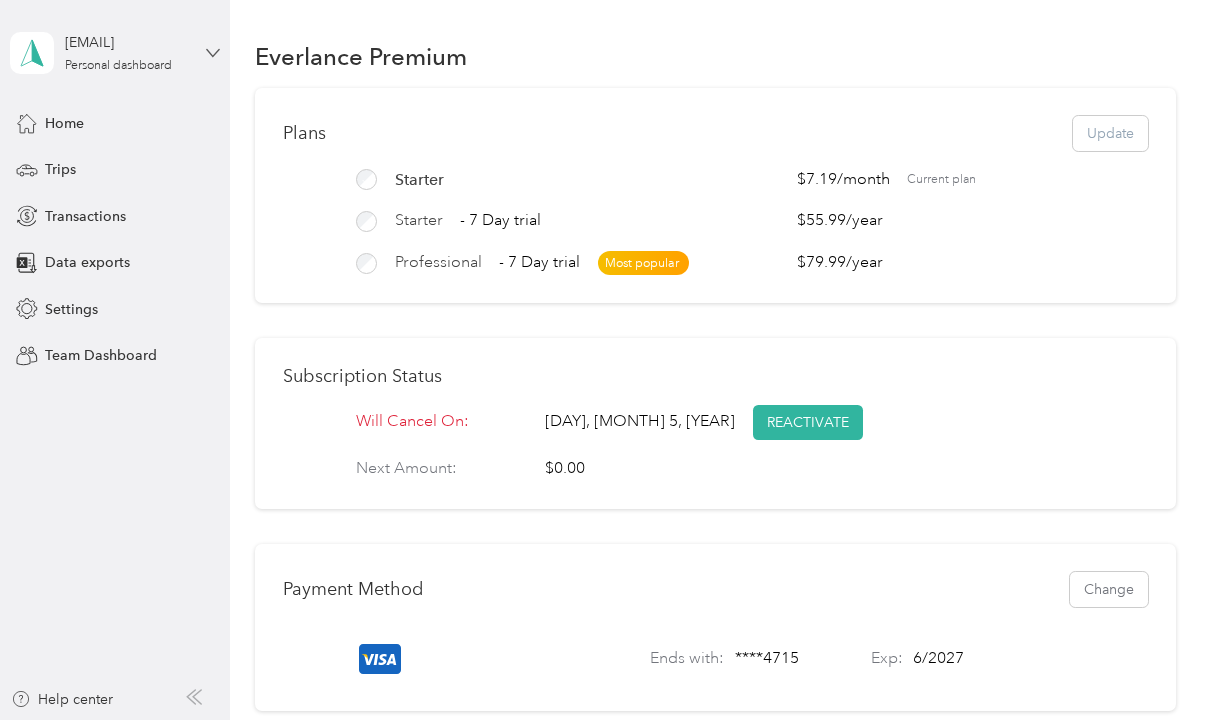 click 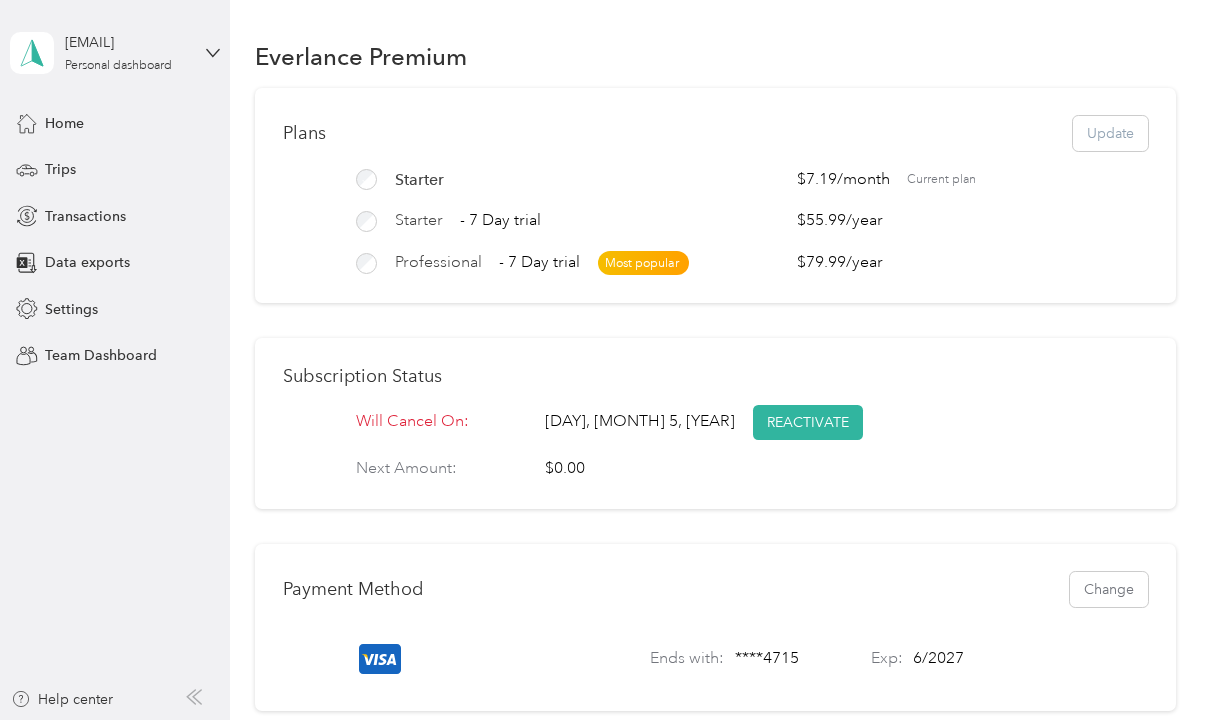 click on "Log out" at bounding box center [66, 164] 